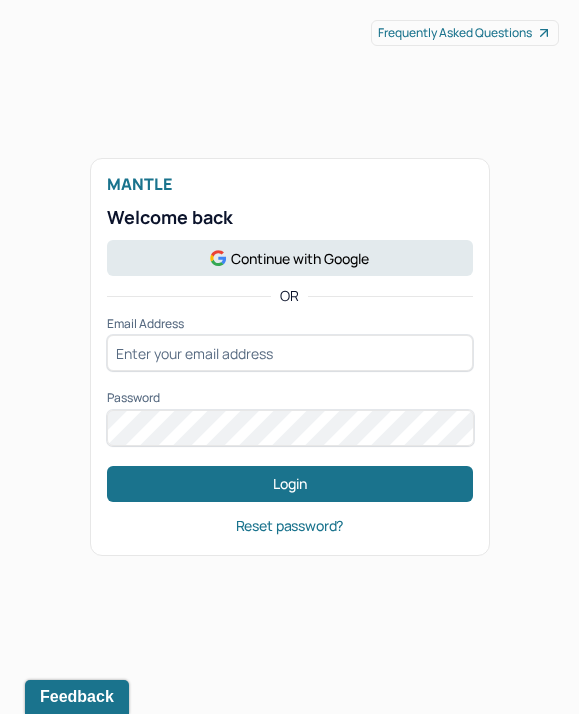 scroll, scrollTop: 0, scrollLeft: 0, axis: both 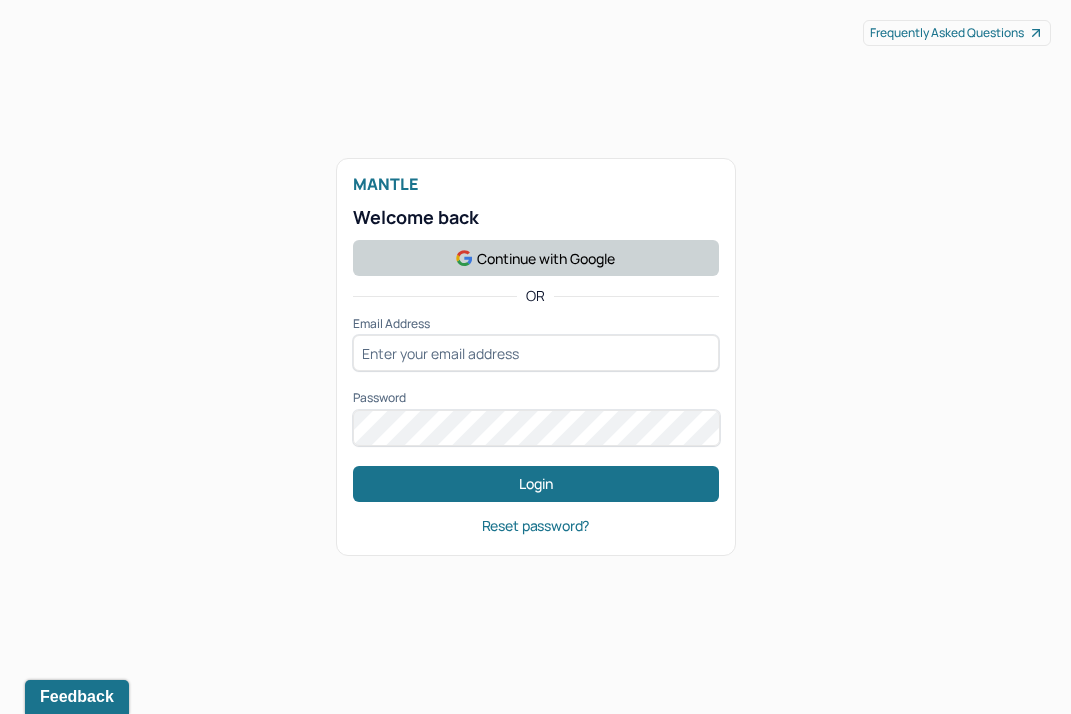 type on "[EMAIL]" 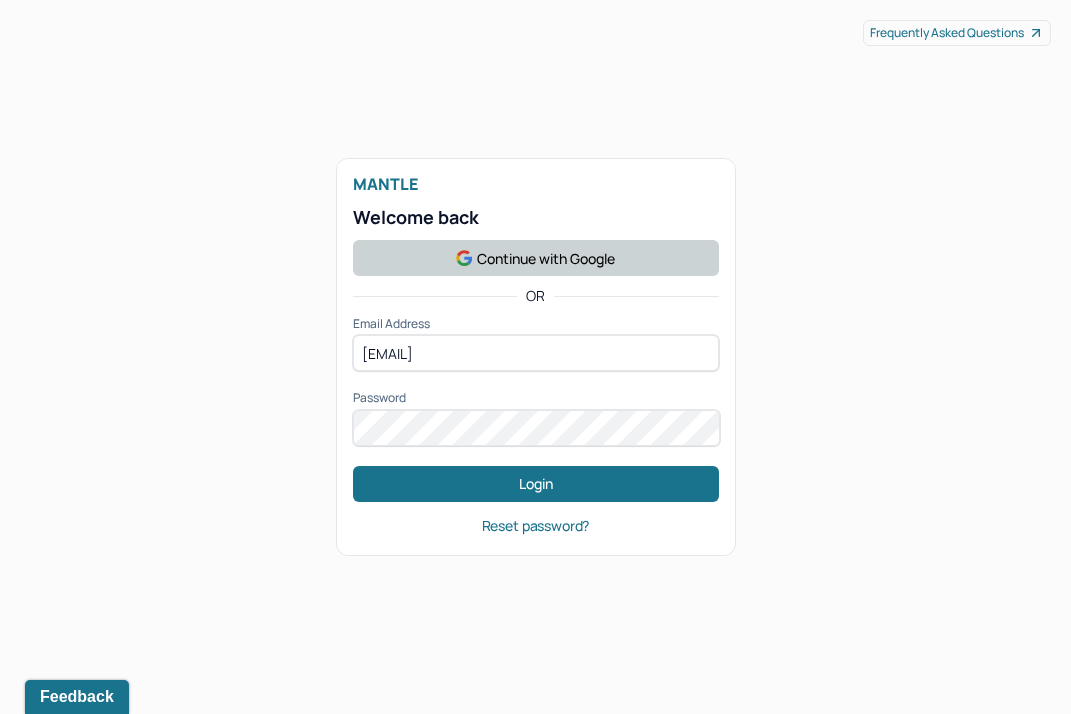 click on "Continue with Google" at bounding box center [536, 258] 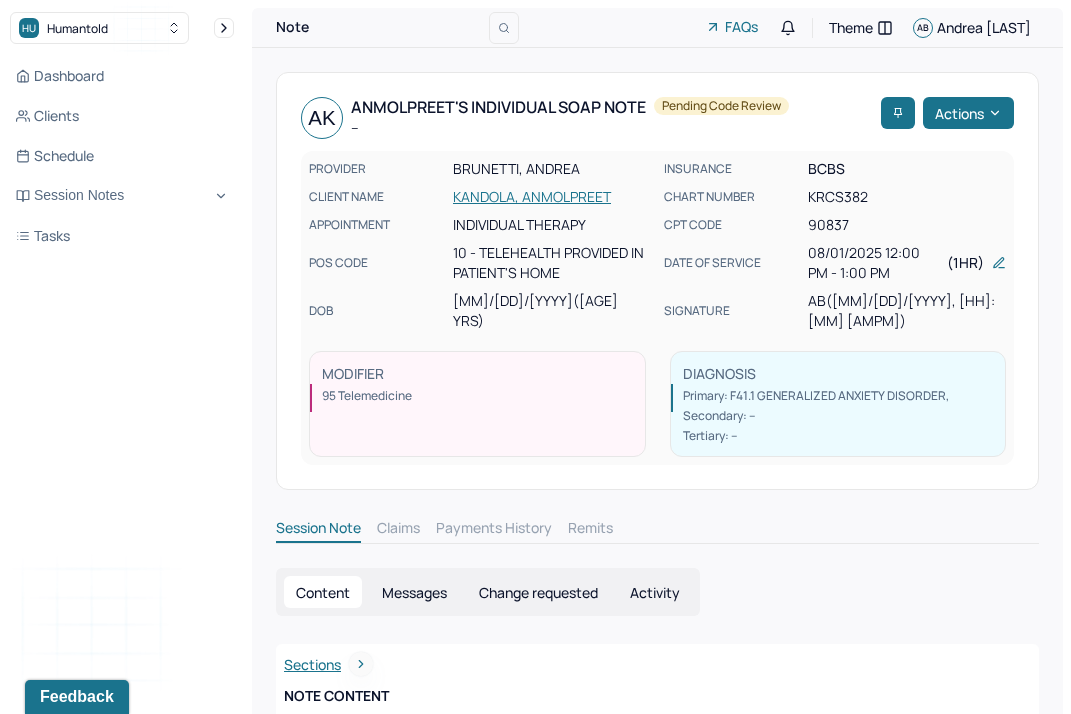 scroll, scrollTop: 18, scrollLeft: 0, axis: vertical 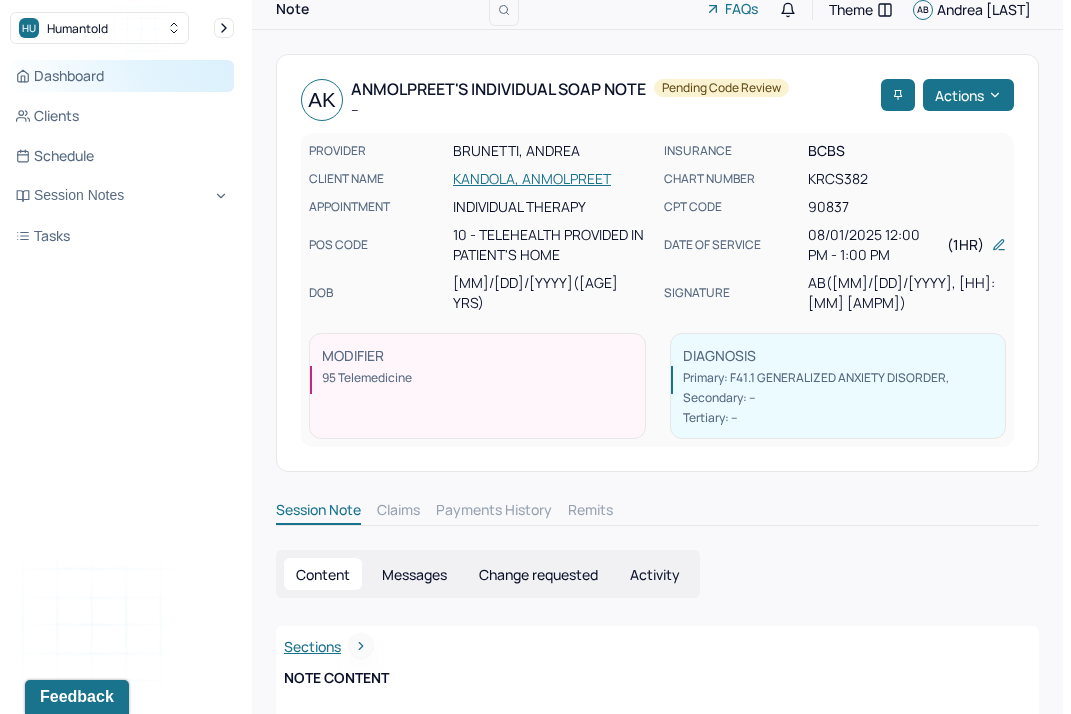 click on "Dashboard" at bounding box center [122, 76] 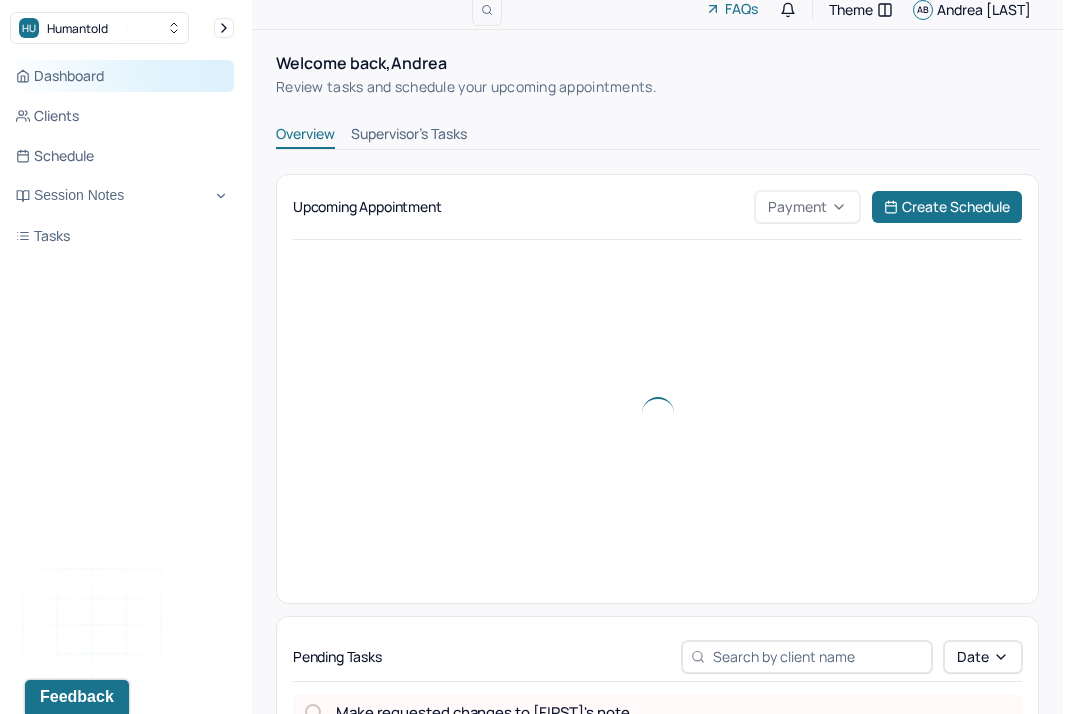 click on "Dashboard" at bounding box center (122, 76) 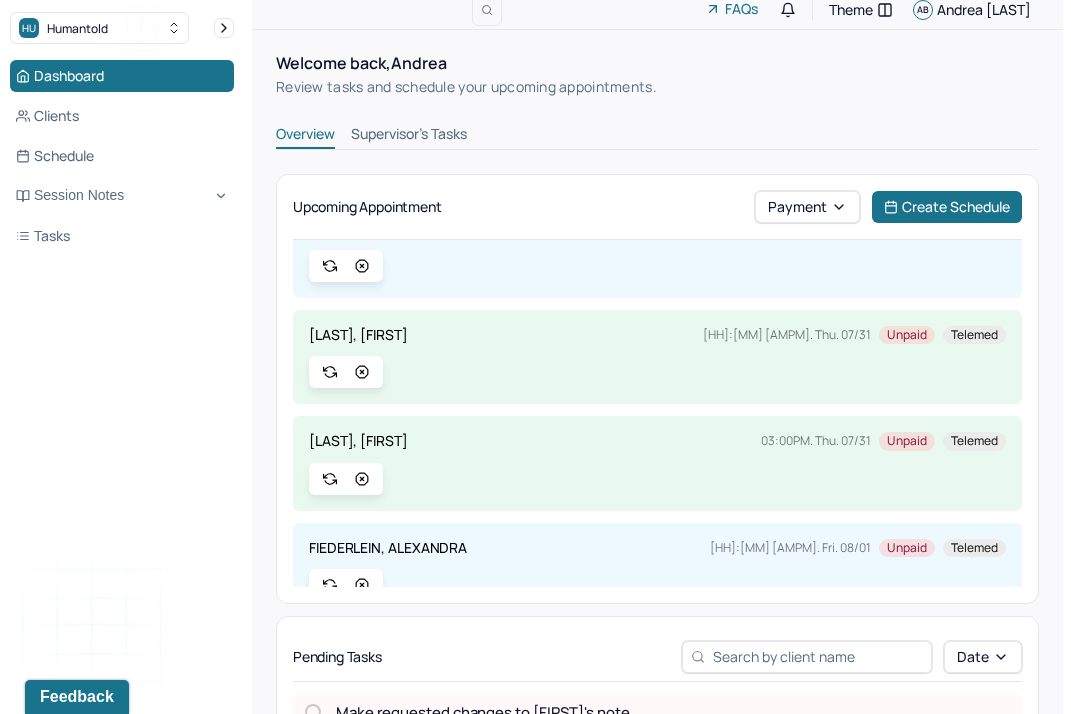 scroll, scrollTop: 931, scrollLeft: 0, axis: vertical 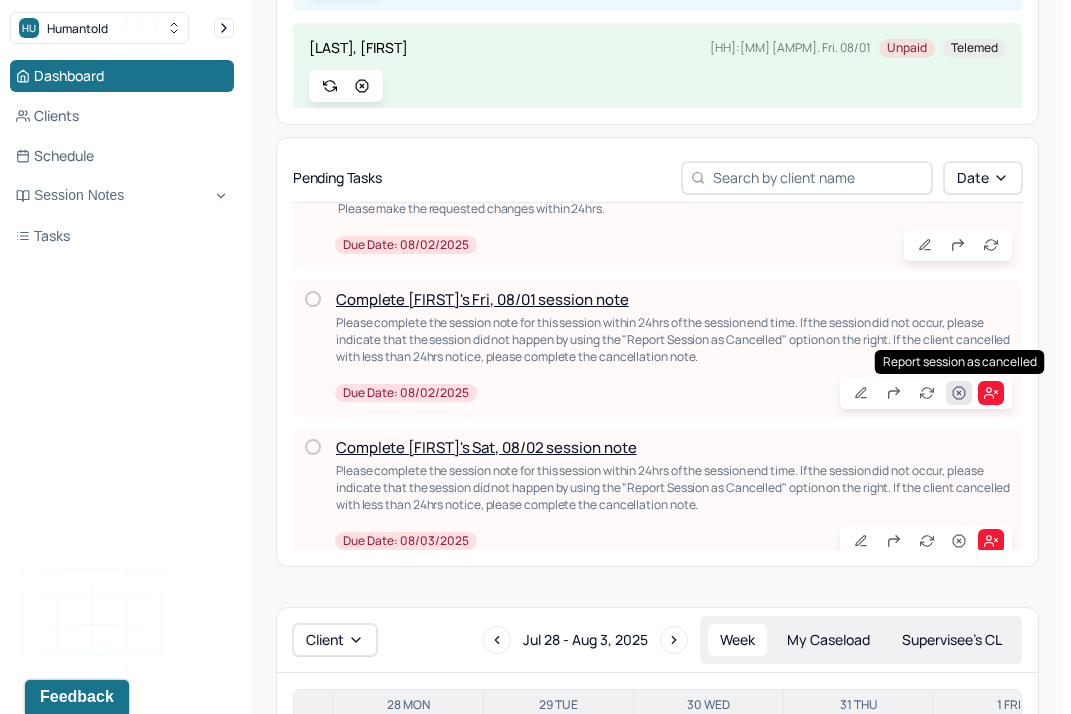 click 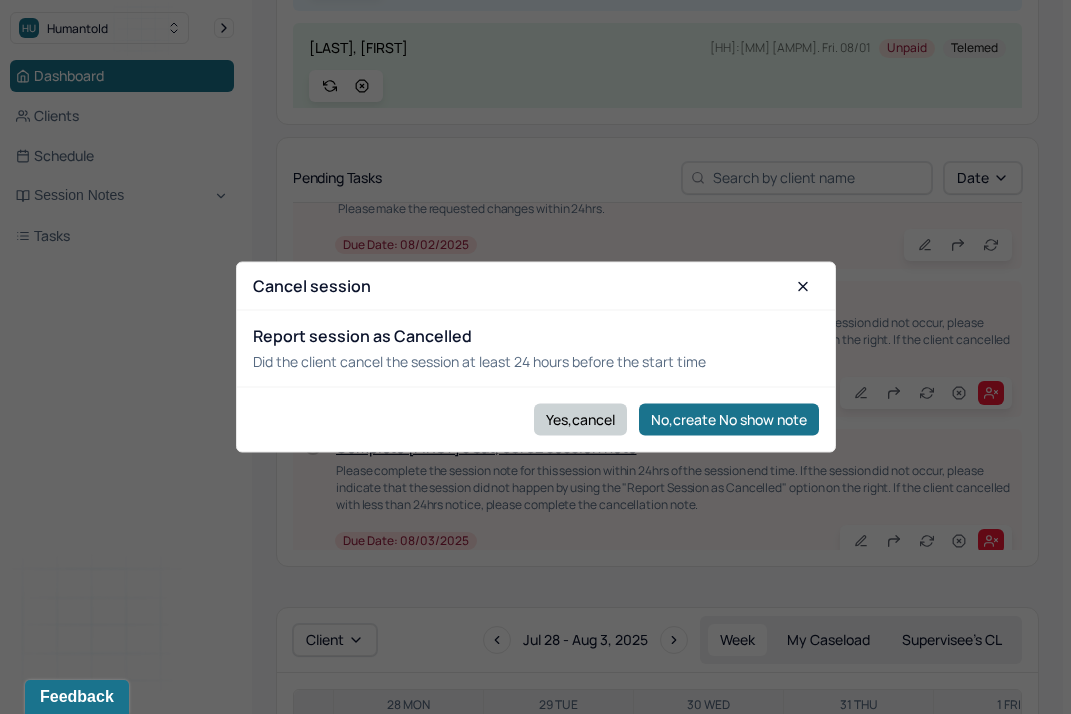 click on "Yes,cancel" at bounding box center [580, 419] 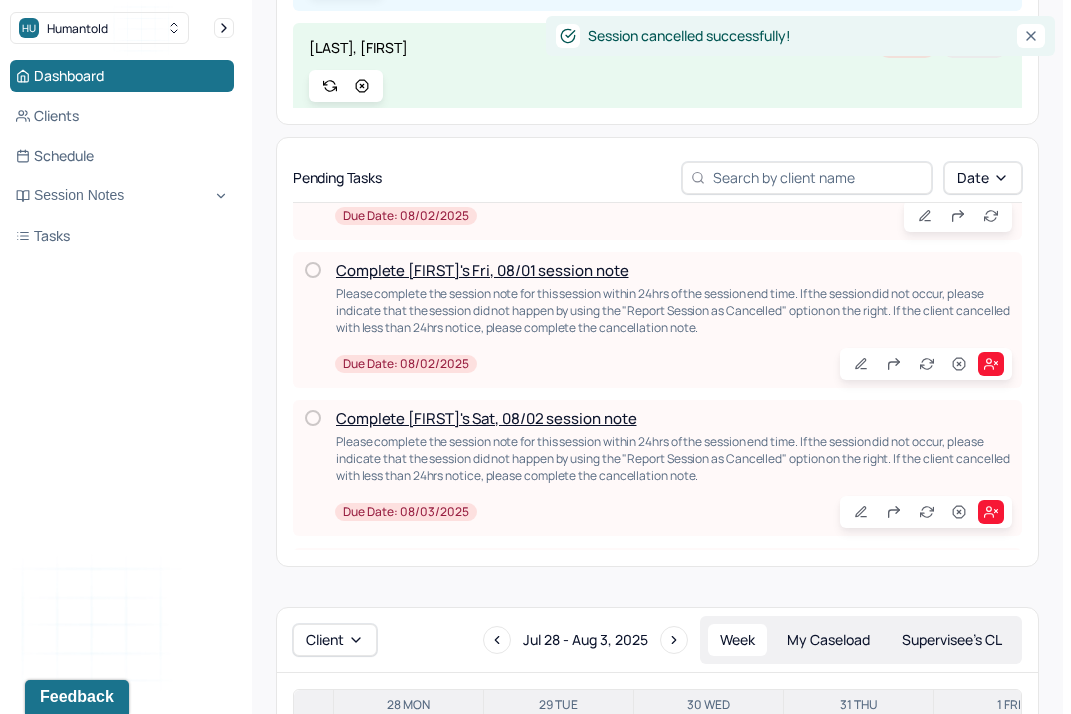 scroll, scrollTop: 118, scrollLeft: 0, axis: vertical 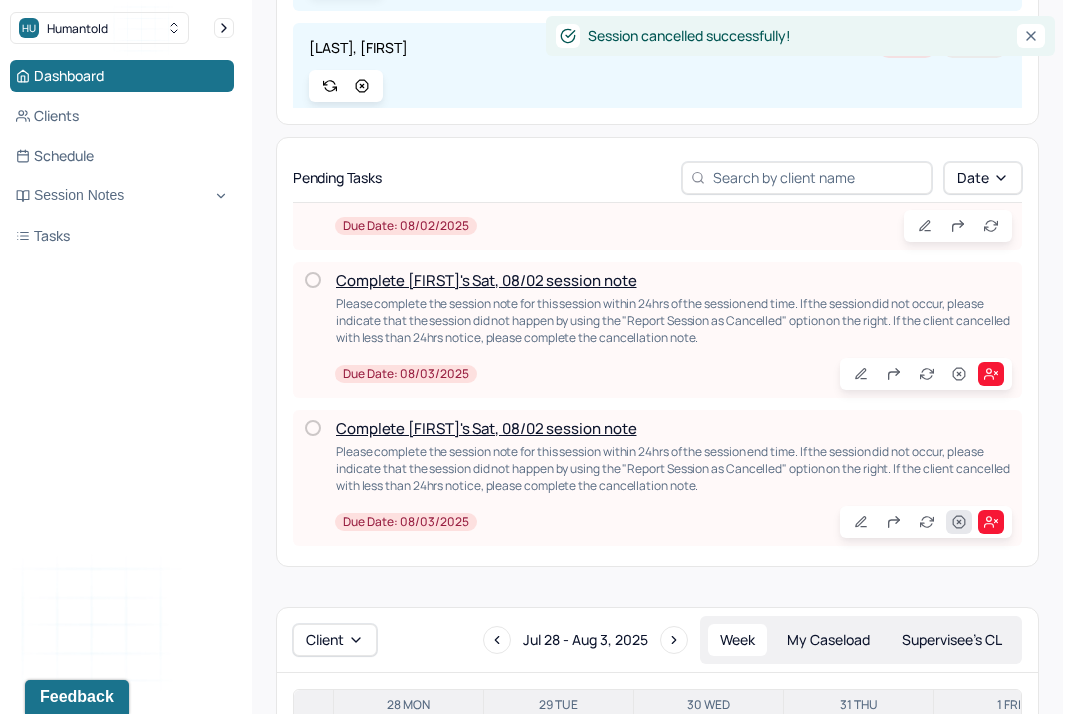 click 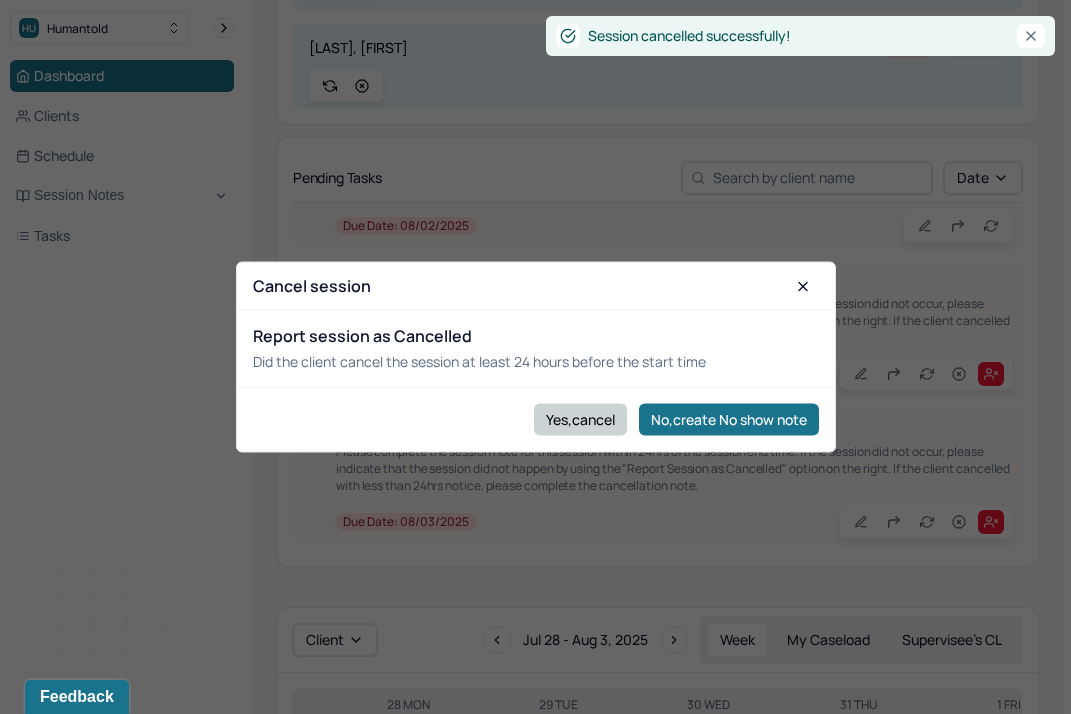 click on "Yes,cancel" at bounding box center [580, 419] 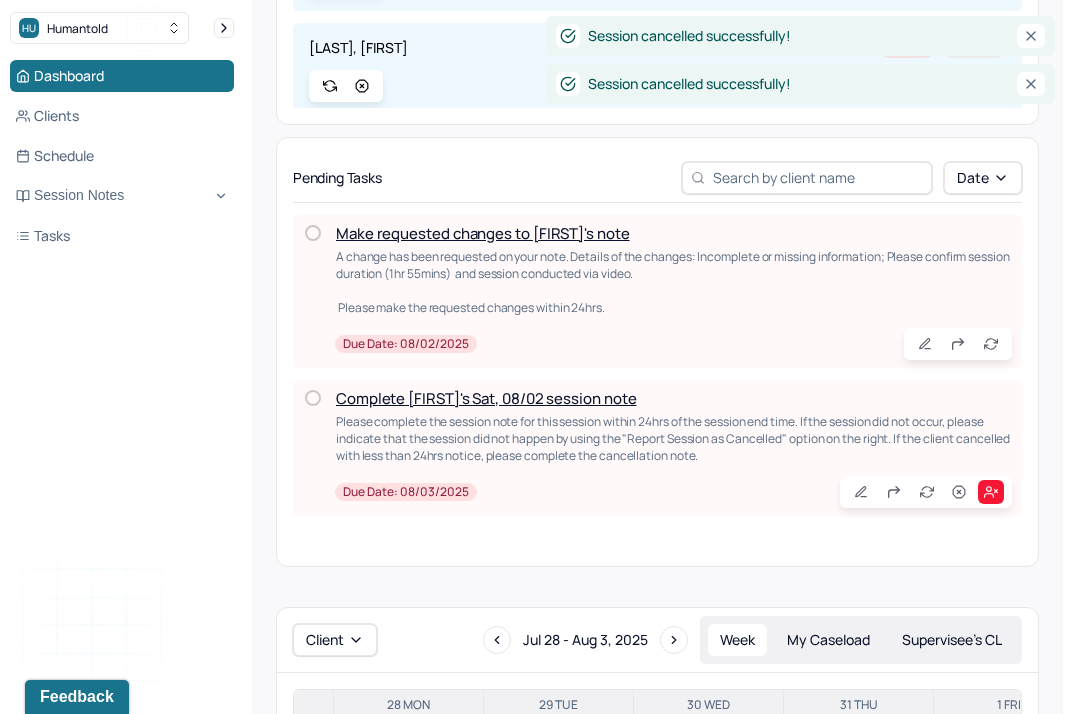 scroll, scrollTop: 0, scrollLeft: 0, axis: both 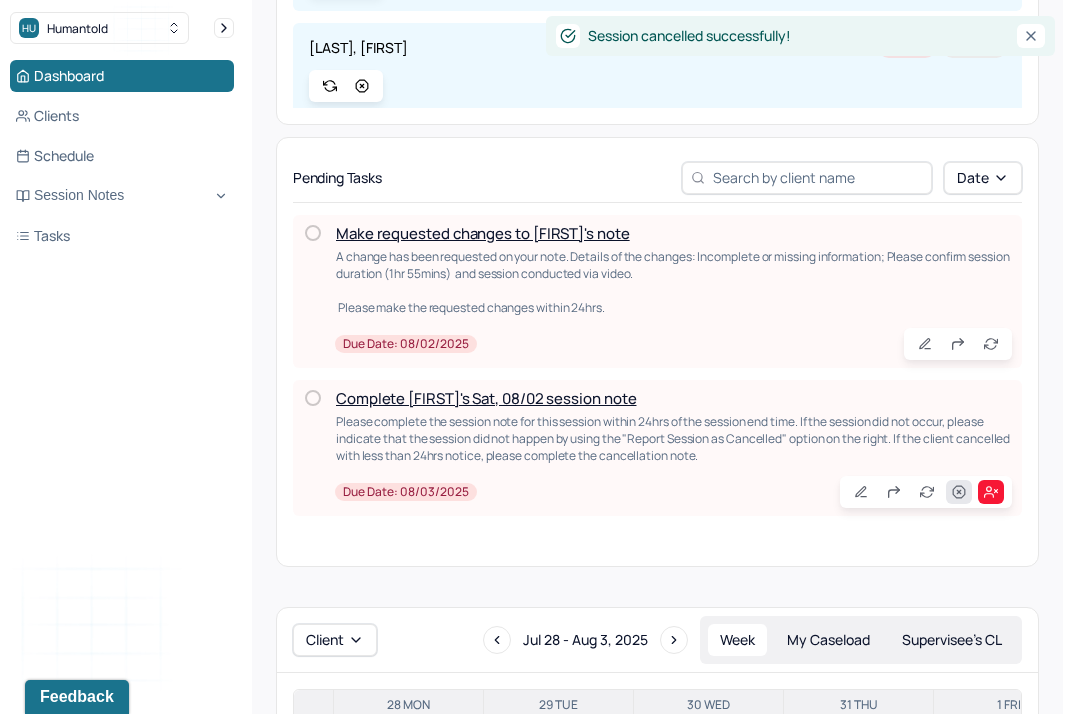 click 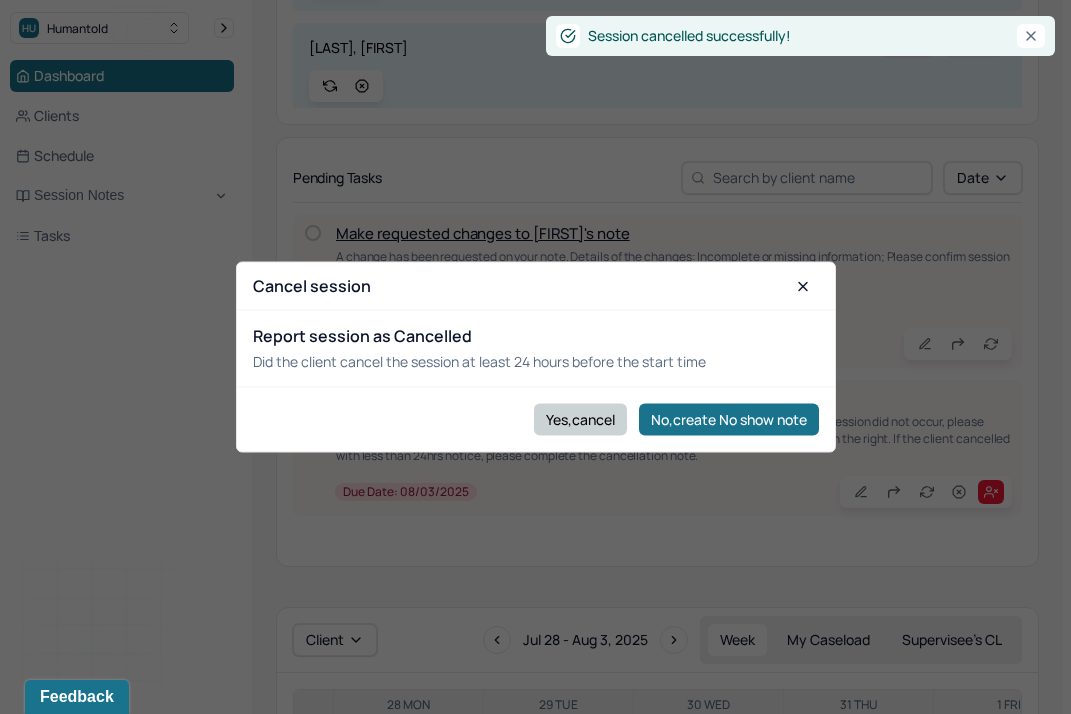 click on "Yes,cancel" at bounding box center [580, 419] 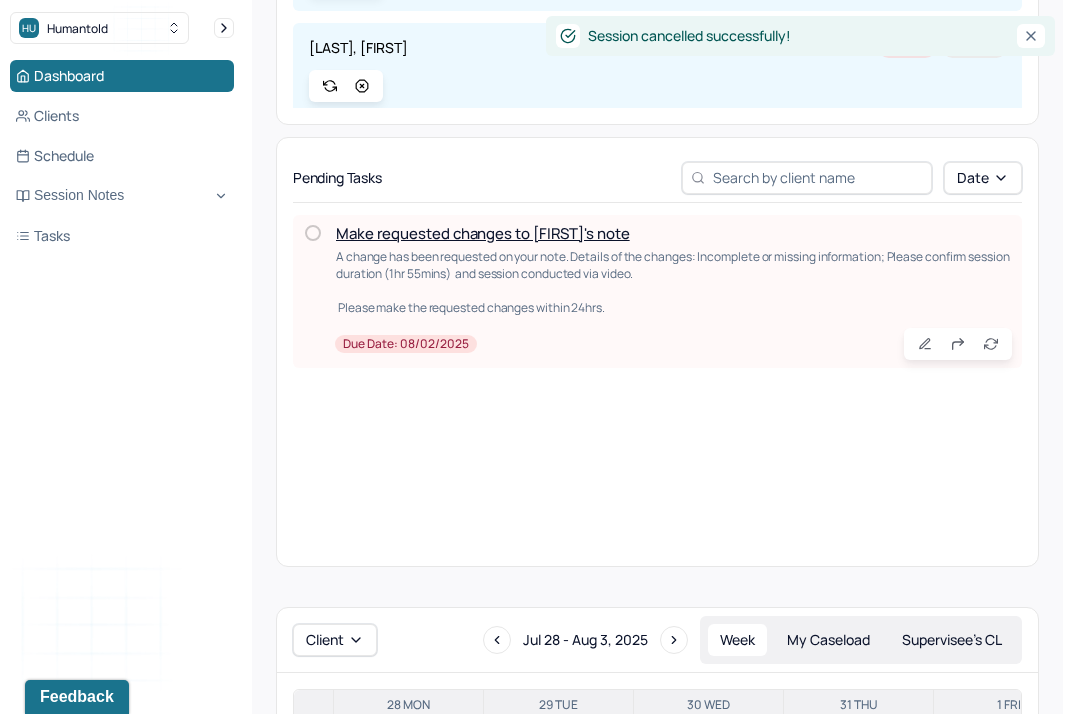 click on "Make requested changes to [FIRST]'s note" at bounding box center [483, 233] 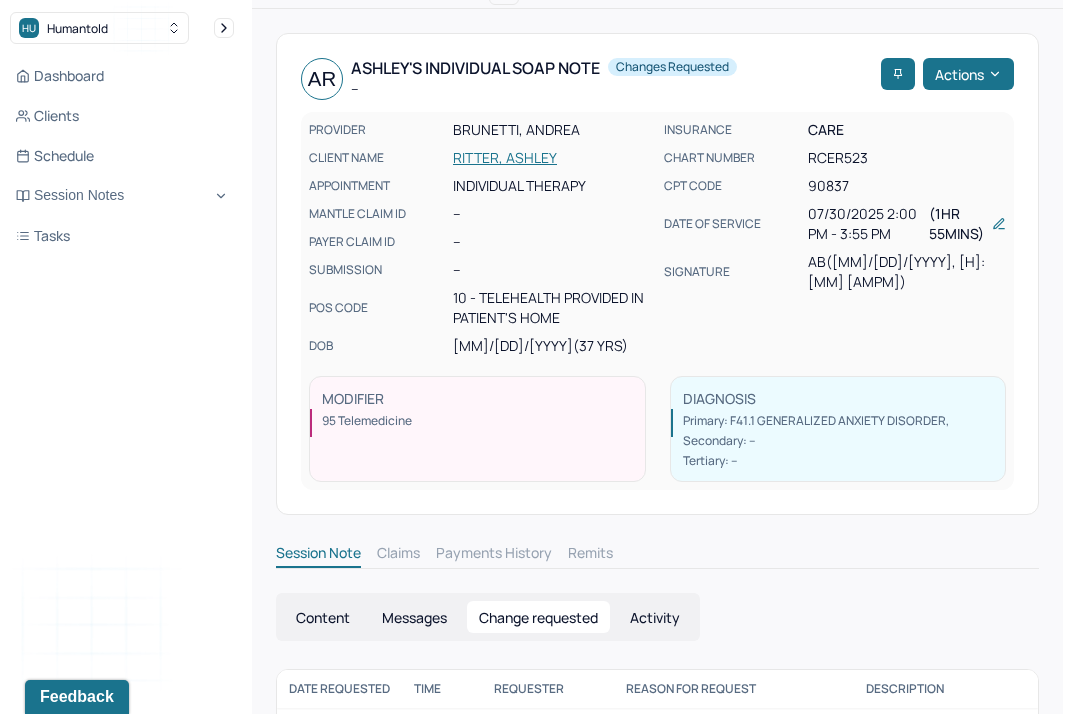 scroll, scrollTop: 0, scrollLeft: 0, axis: both 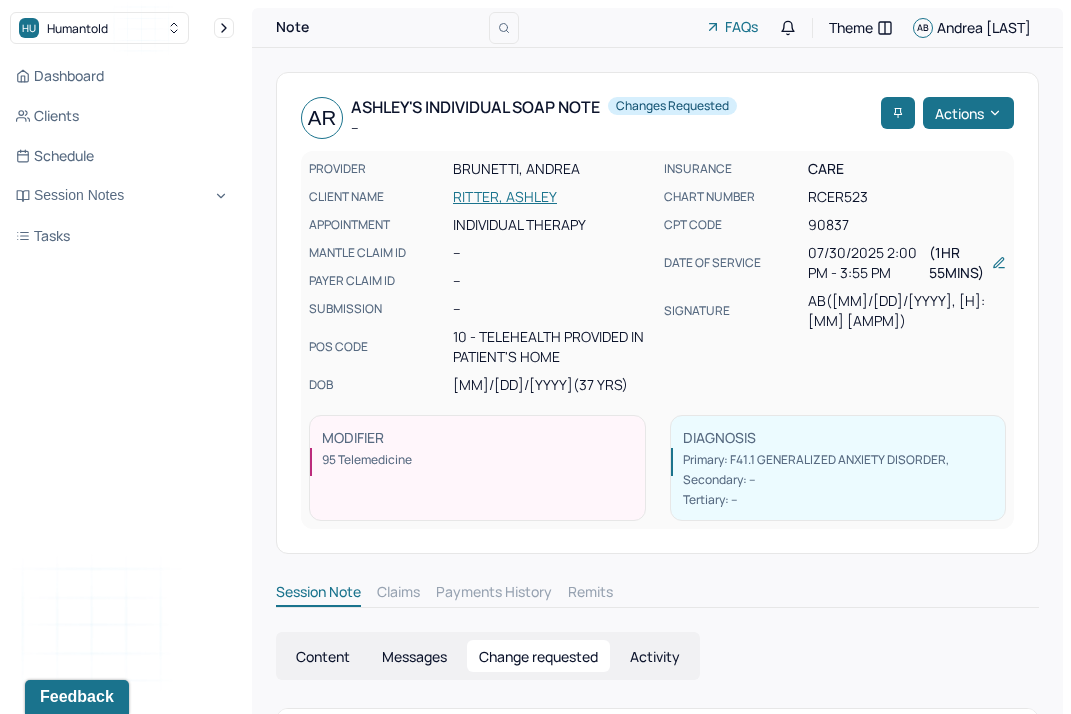 click on "AR [FIRST]'s   Individual soap note -- Changes requested Actions" at bounding box center [657, 118] 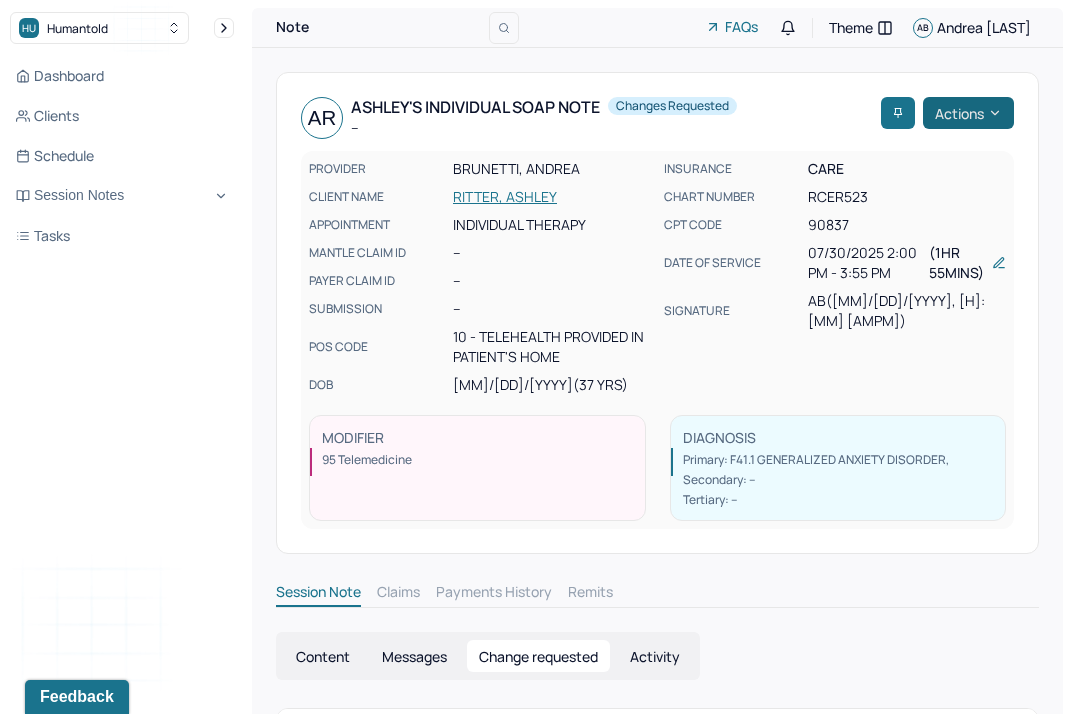 click on "Actions" at bounding box center (968, 113) 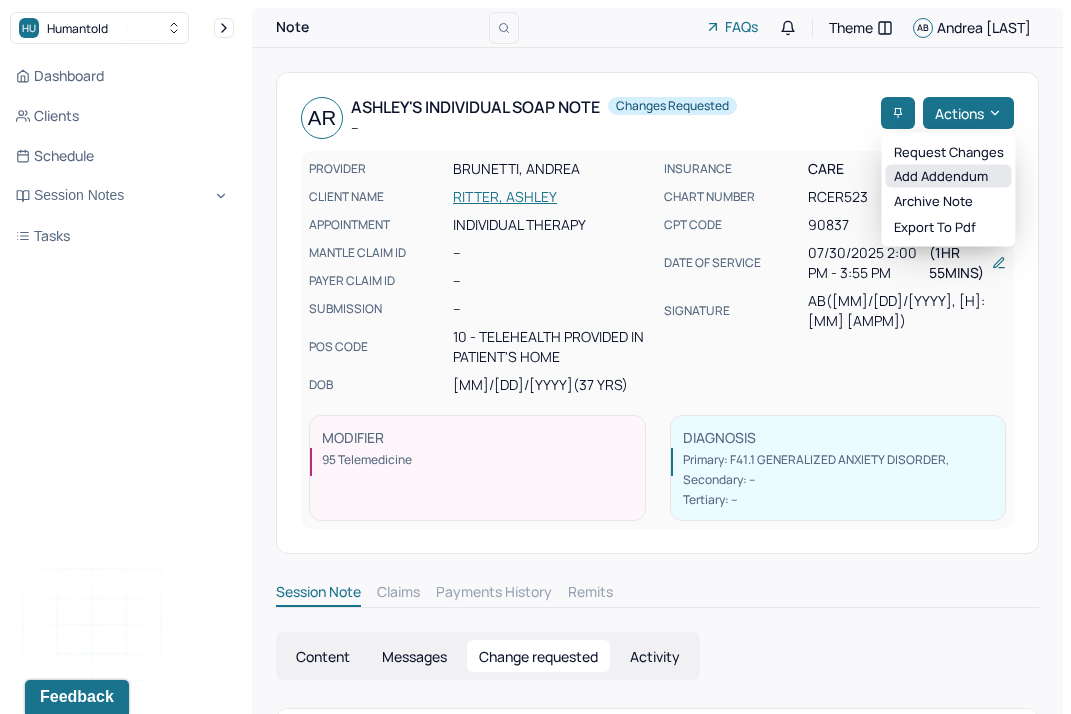 click on "Add addendum" at bounding box center [949, 176] 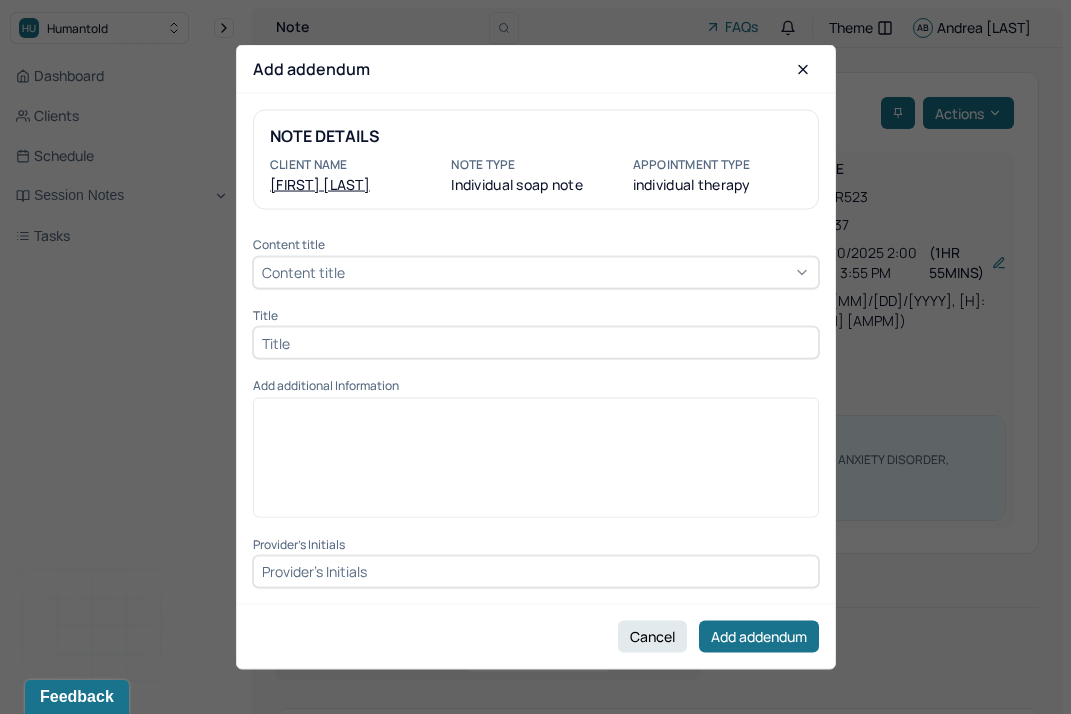 click on "NOTE DETAILS Client name [FIRST] [LAST] Note type Individual soap note Appointment Type individual therapy Content title Content title Title Add additional Information Provider's Initials" at bounding box center [536, 349] 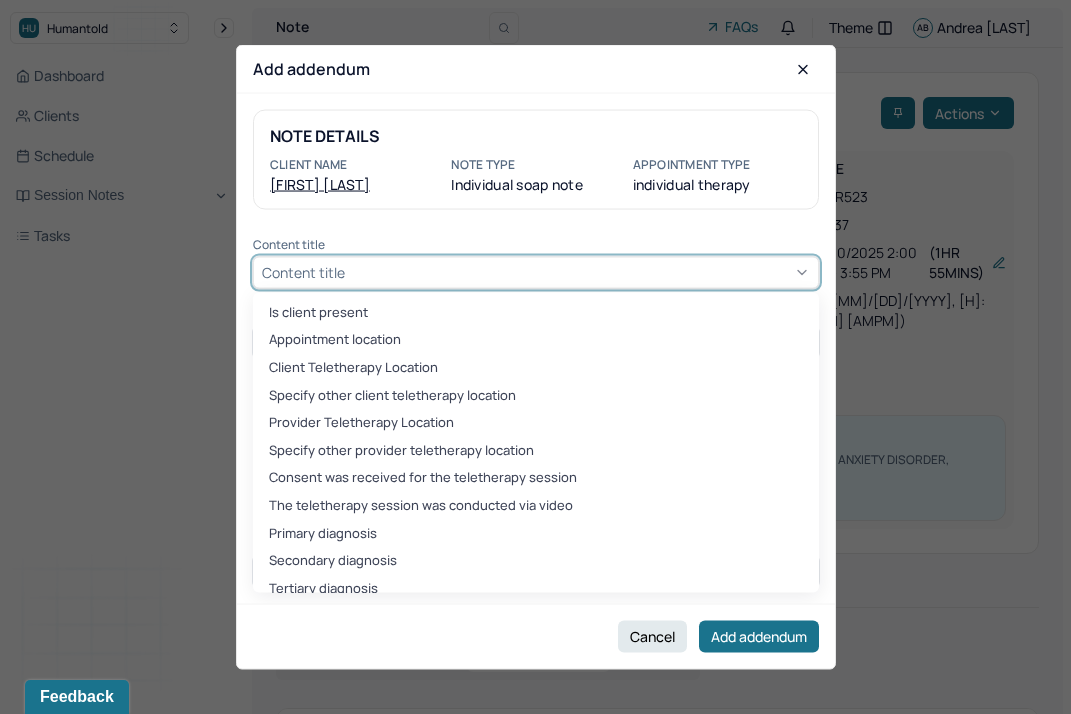 click on "Content title" at bounding box center [536, 272] 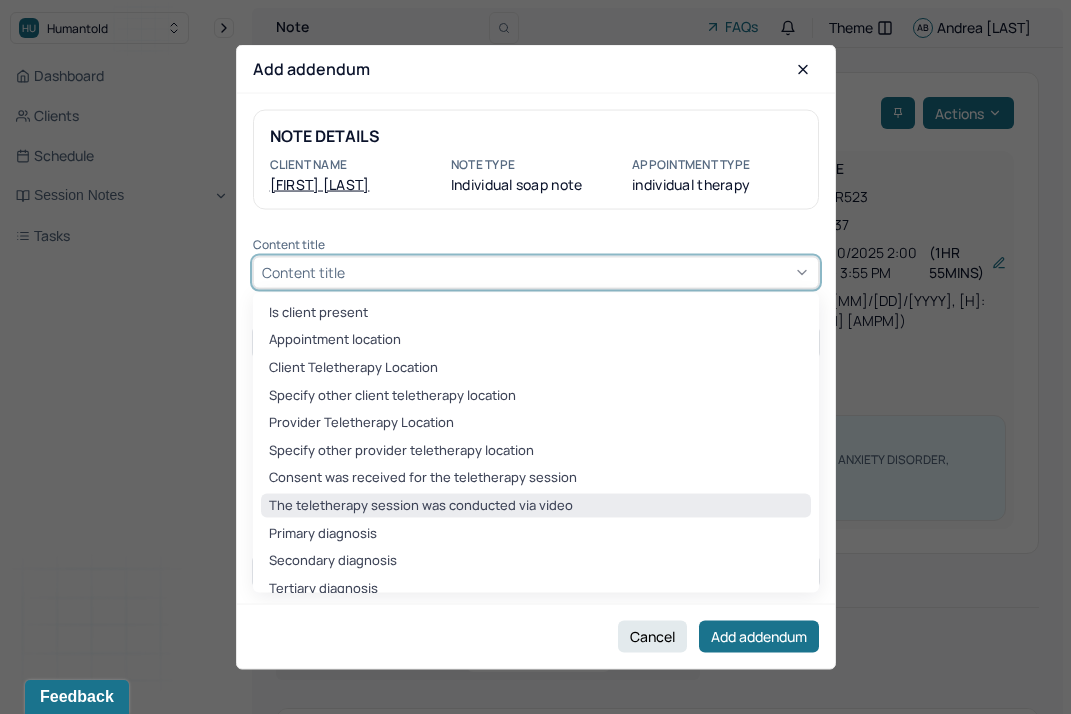 click on "The teletherapy session was conducted via video" at bounding box center [536, 505] 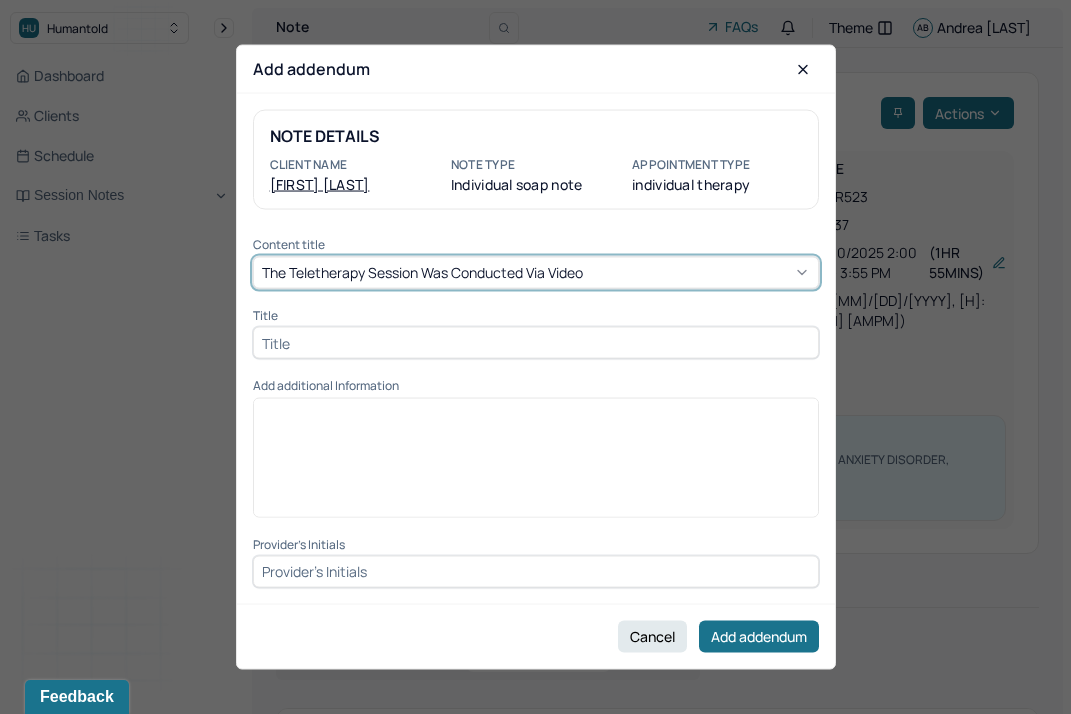 click at bounding box center (536, 343) 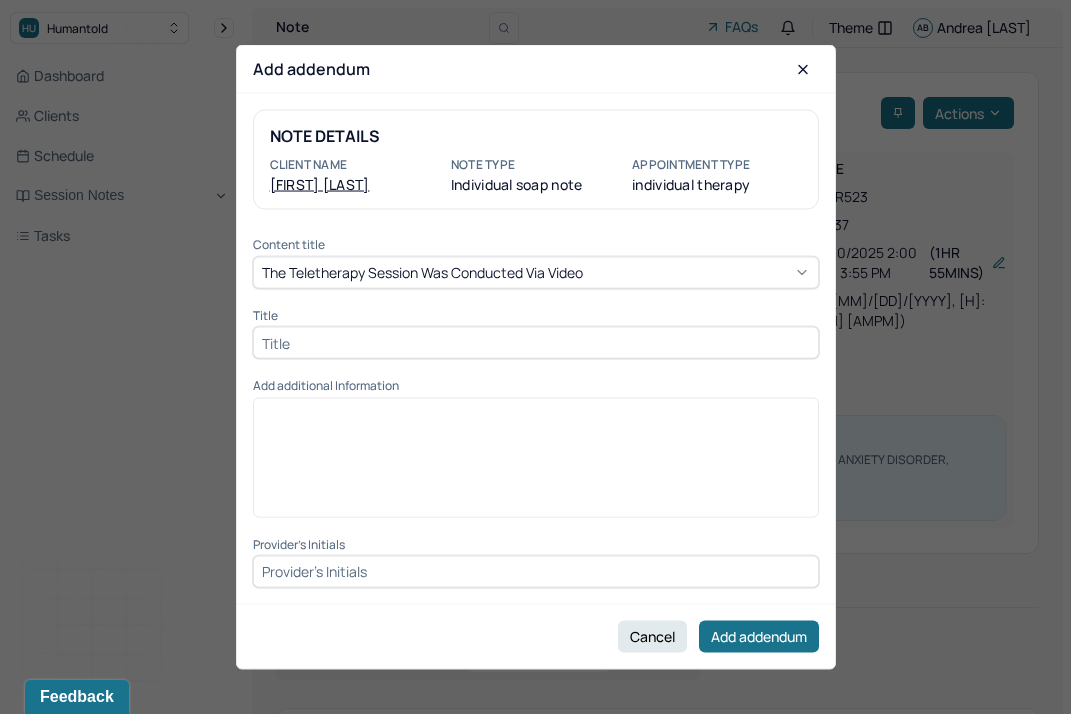 click at bounding box center [536, 343] 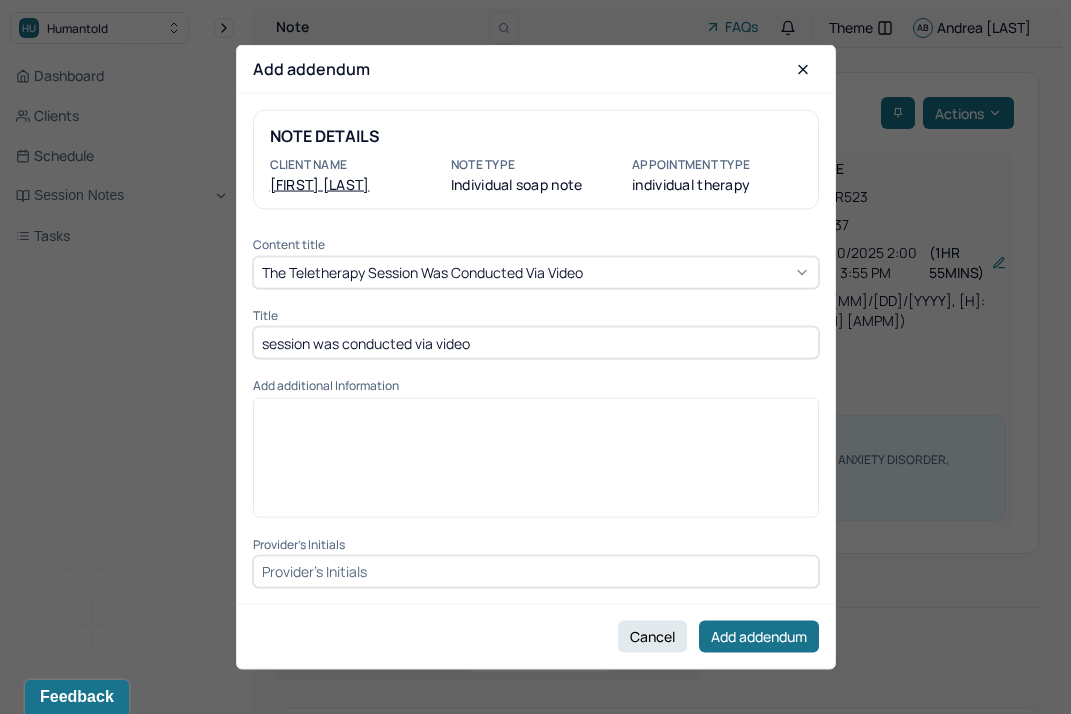type on "session was conducted via video" 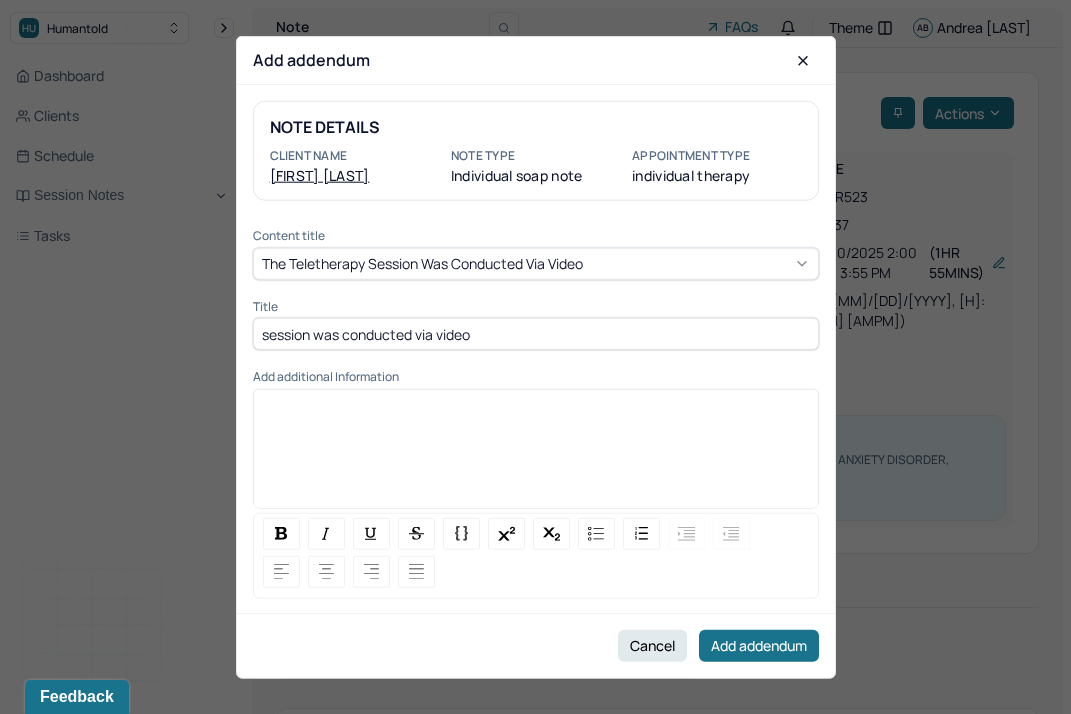 click at bounding box center (536, 455) 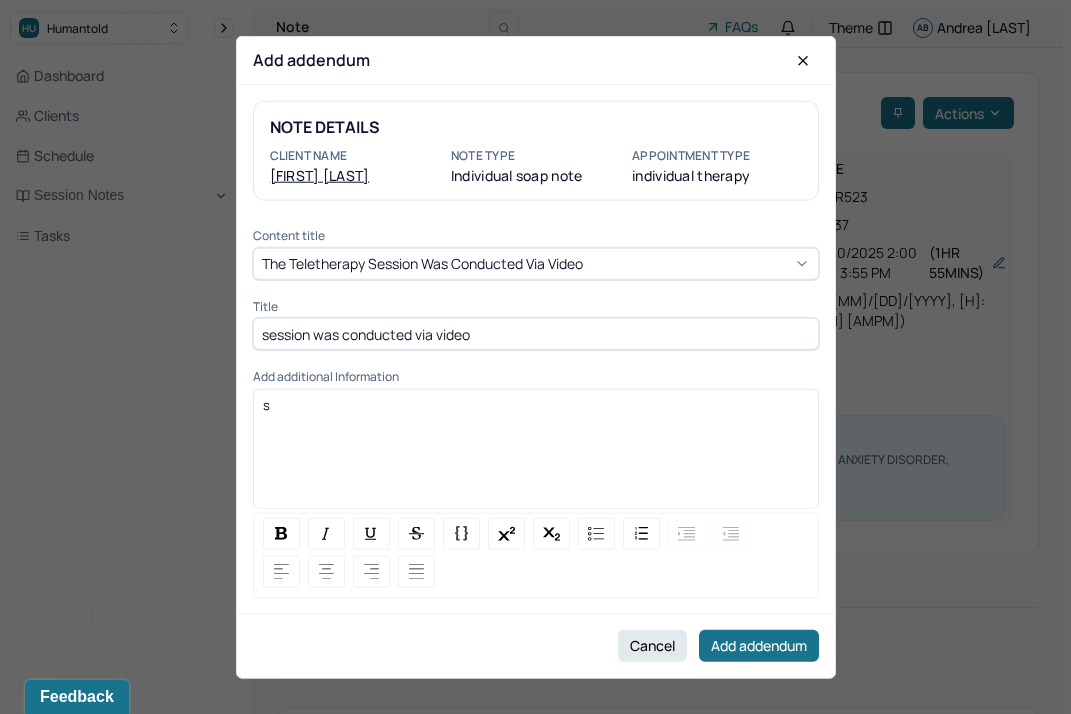 type 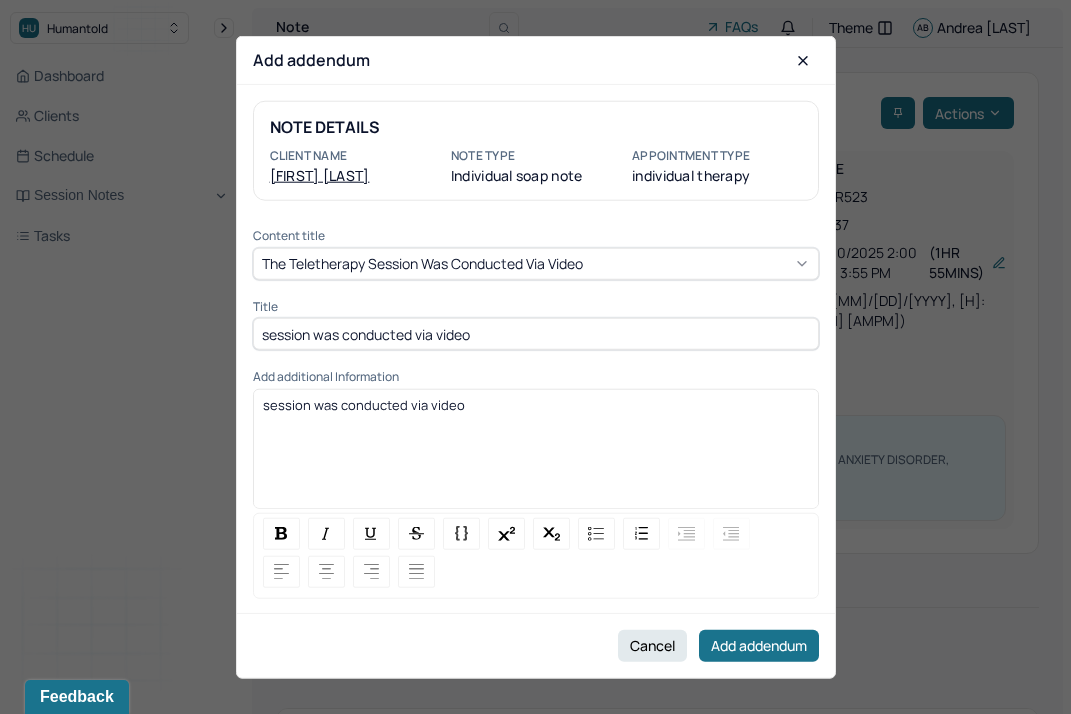 scroll, scrollTop: 14, scrollLeft: 0, axis: vertical 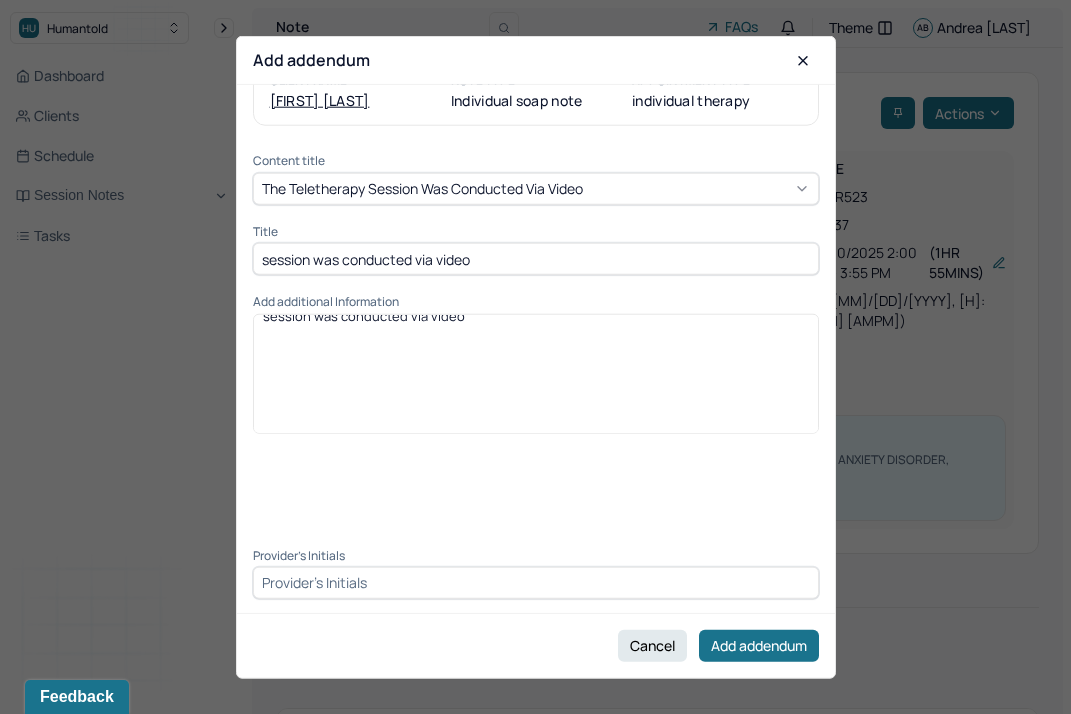 click at bounding box center [536, 583] 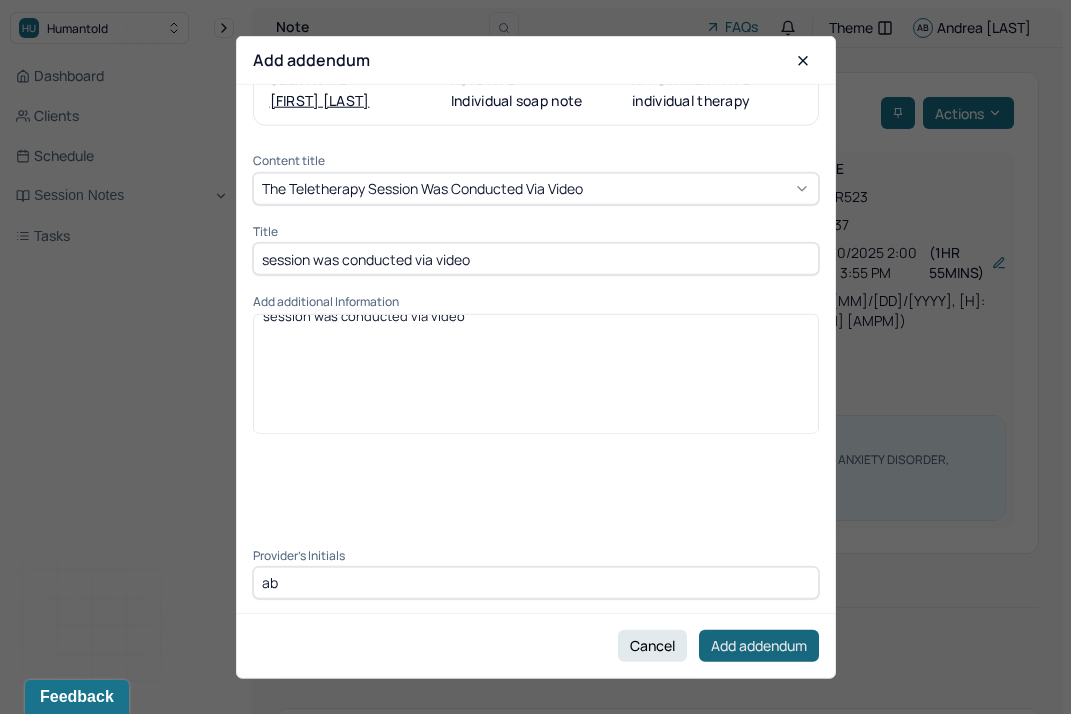 type on "ab" 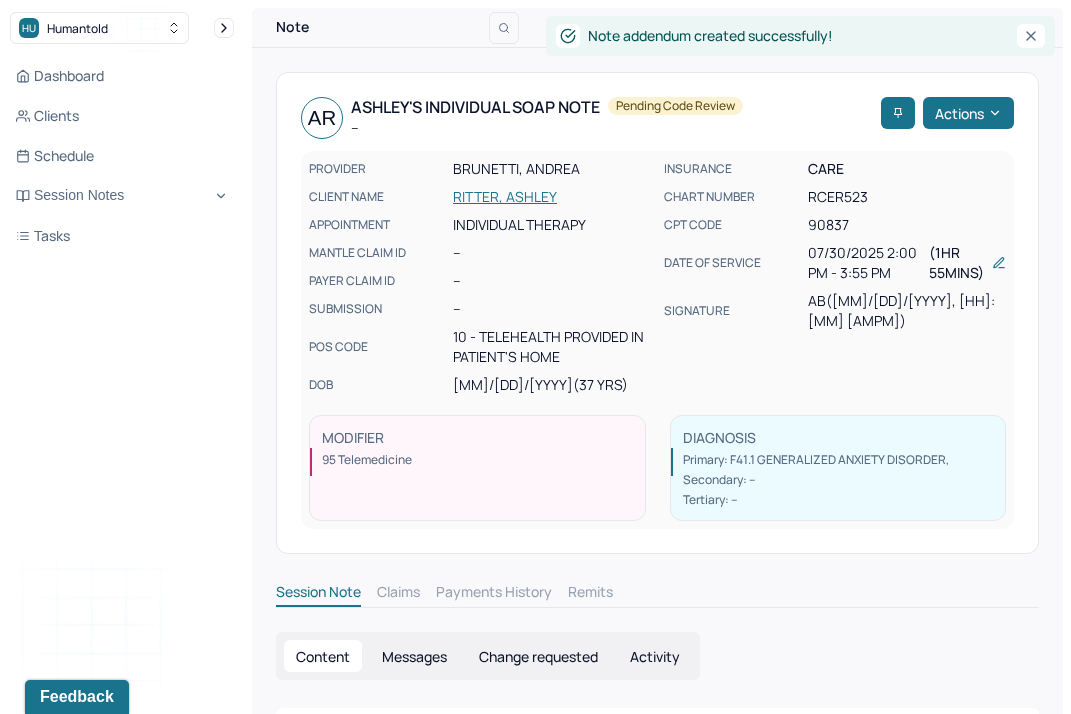 click 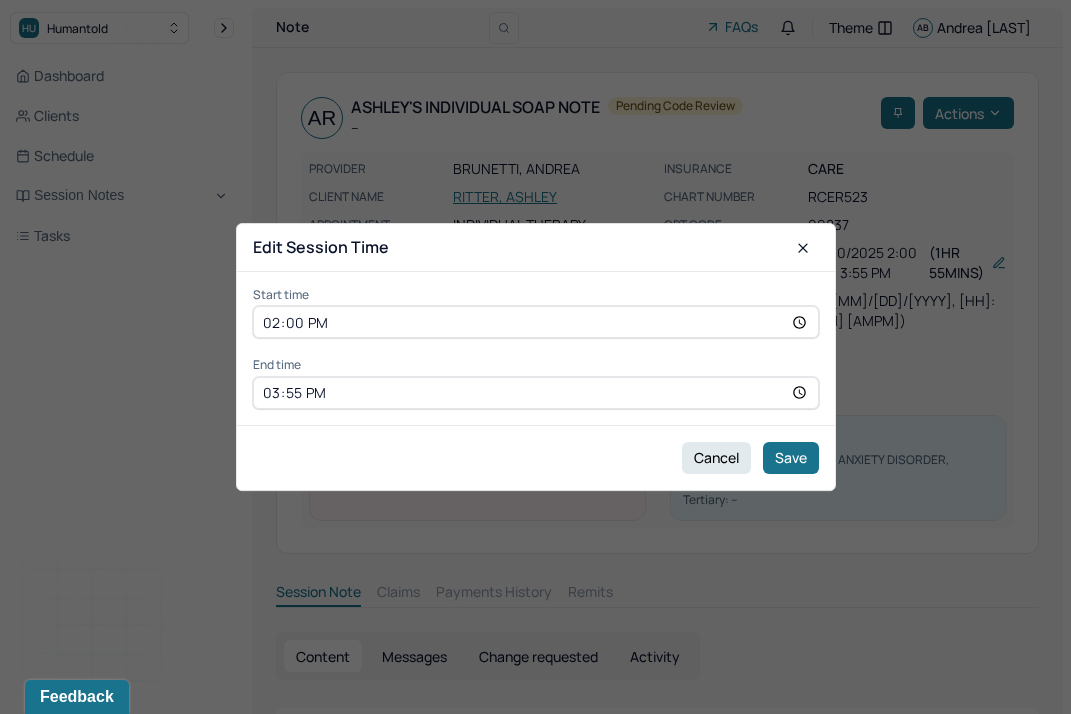 click on "15:55" at bounding box center [536, 393] 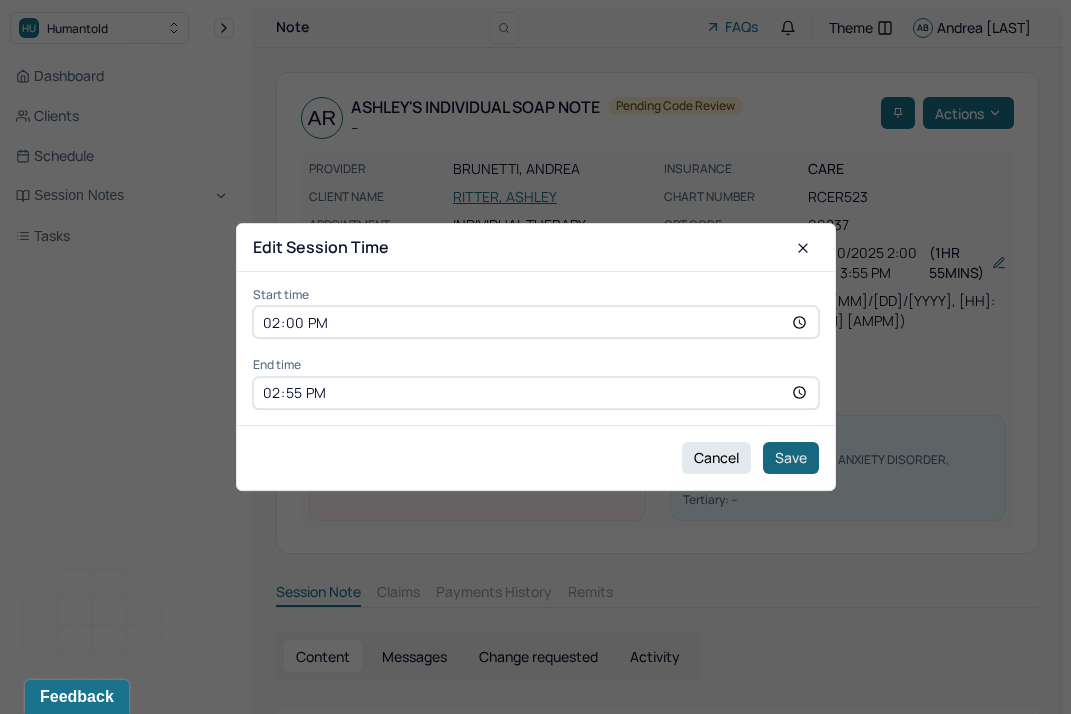 click on "Save" at bounding box center [791, 458] 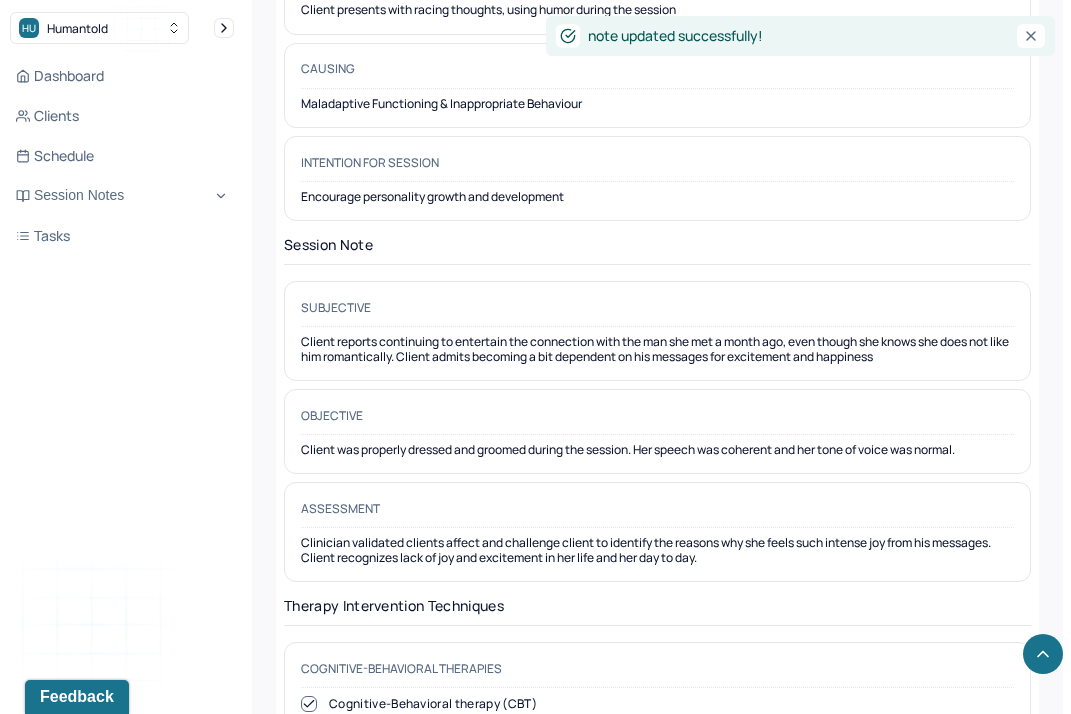 scroll, scrollTop: 1276, scrollLeft: 0, axis: vertical 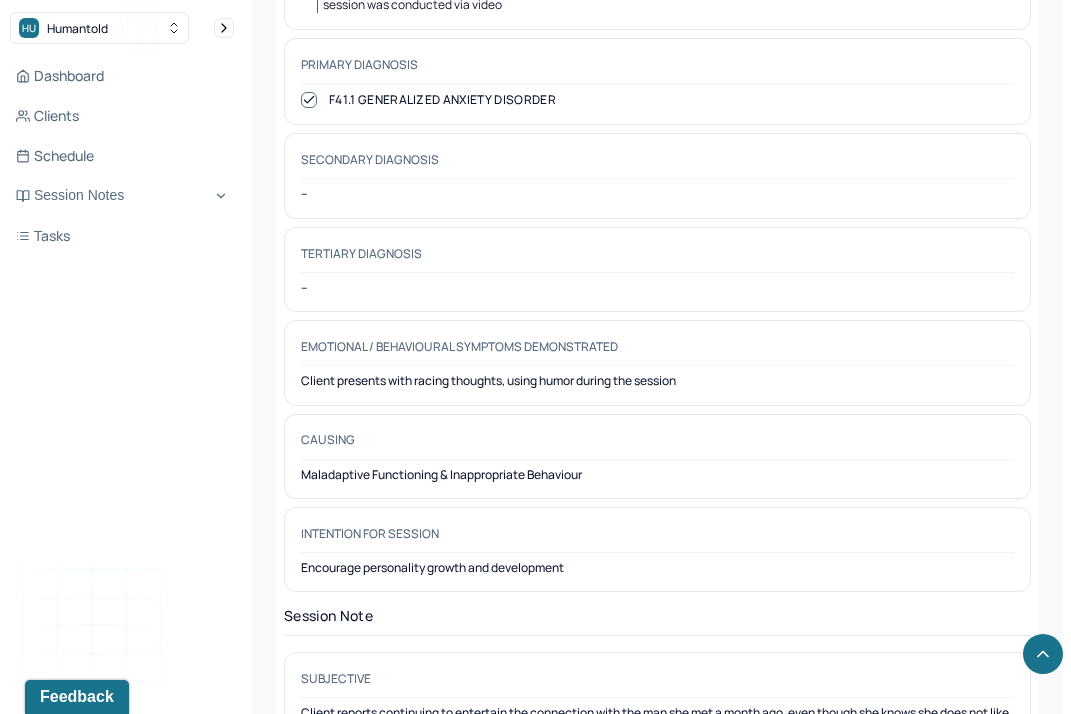 click on "Dashboard Clients Schedule Session Notes Tasks" at bounding box center (122, 156) 